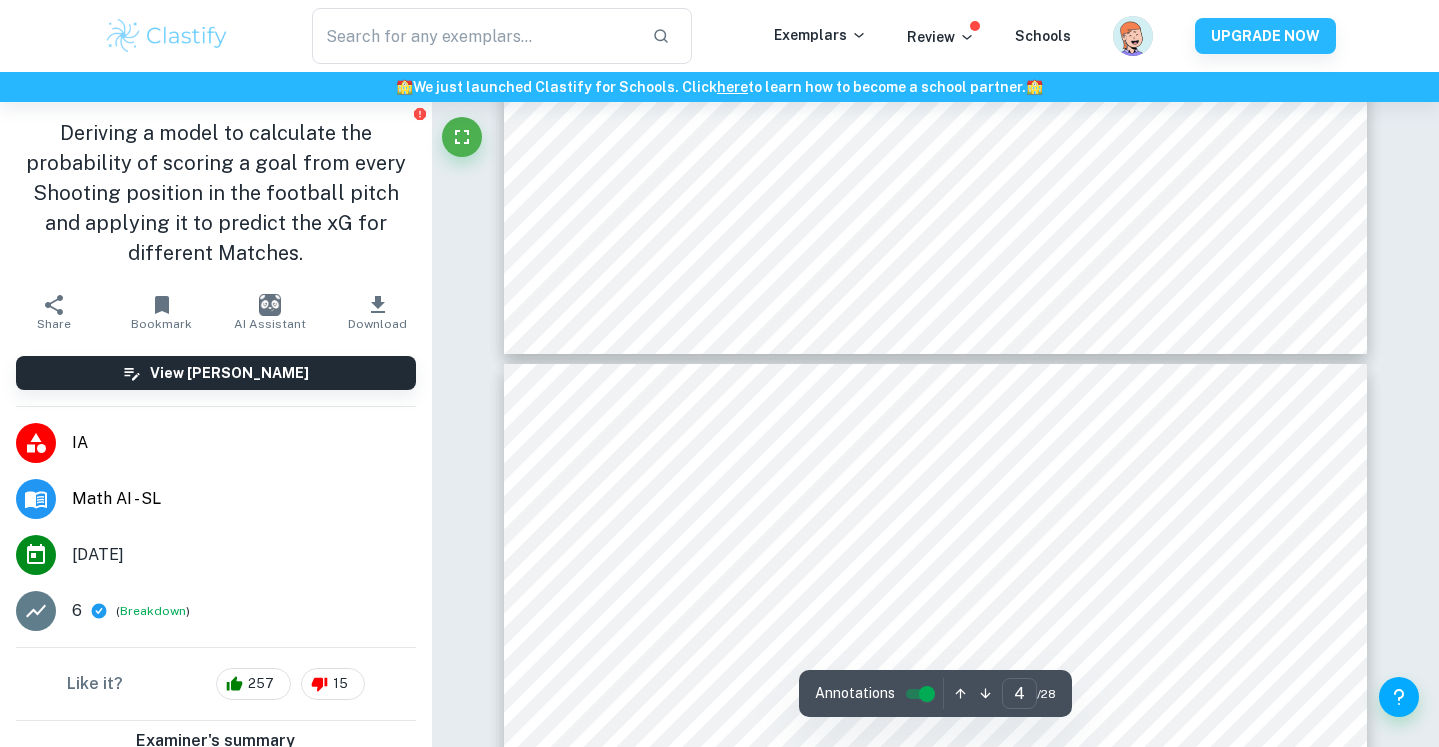 scroll, scrollTop: 3729, scrollLeft: 0, axis: vertical 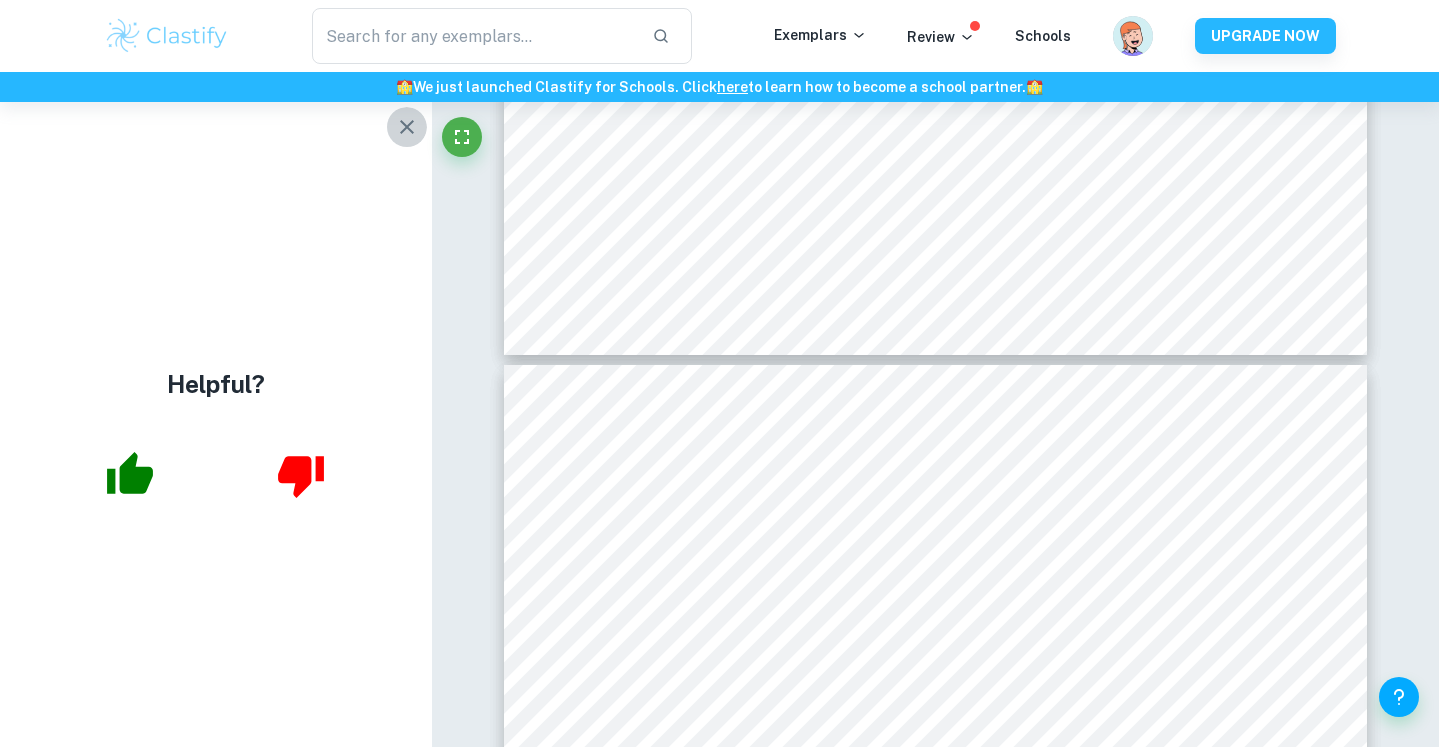 click 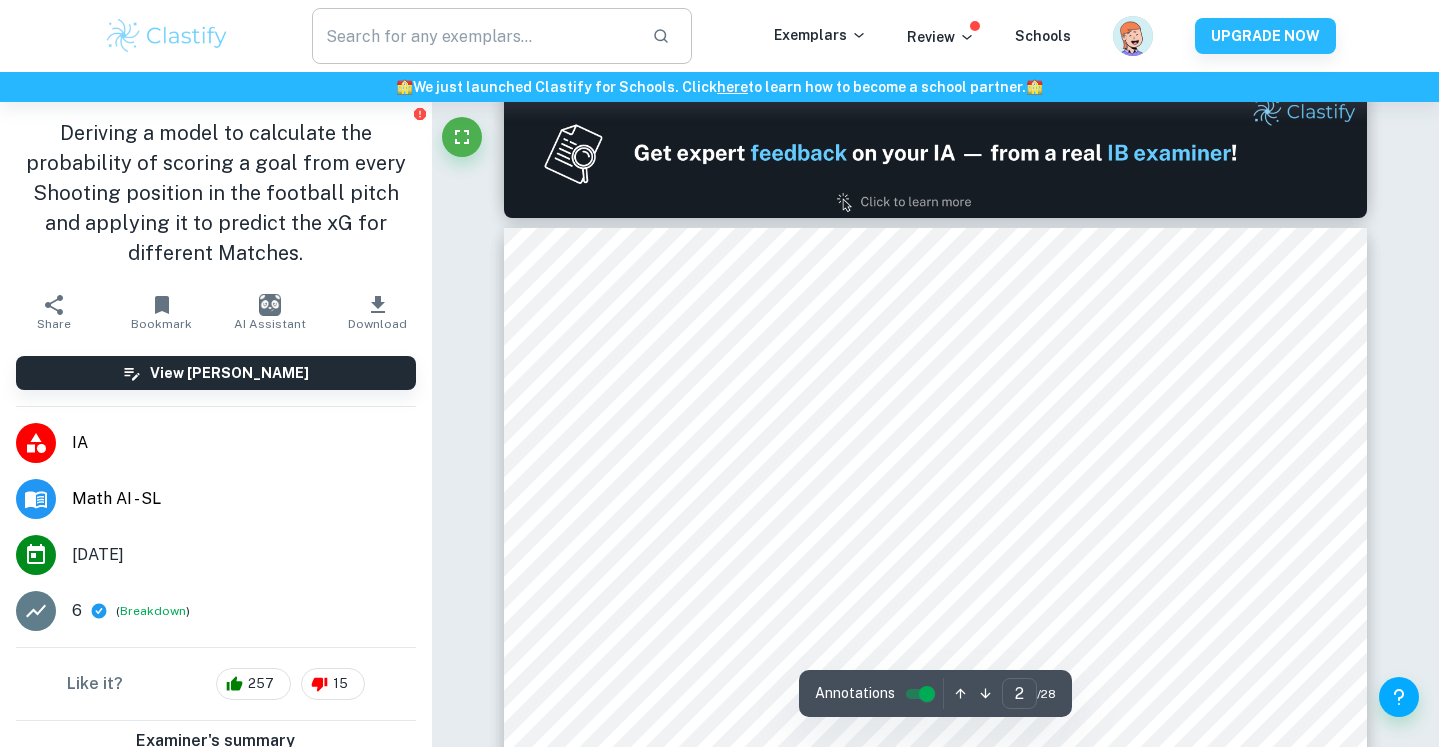 scroll, scrollTop: 1280, scrollLeft: 0, axis: vertical 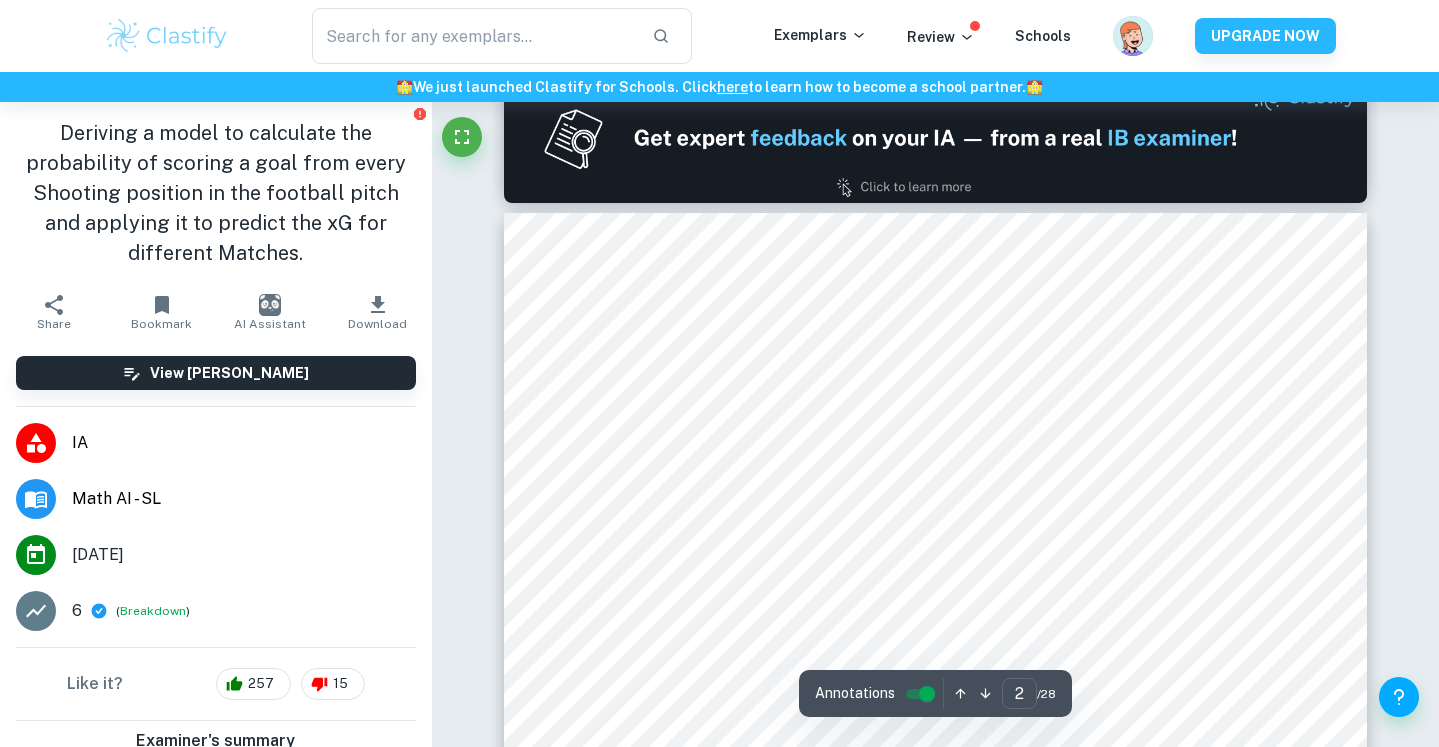 click on "We value your privacy We use cookies to enhance your browsing experience, serve personalised ads or content, and analyse our traffic. By clicking "Accept All", you consent to our use of cookies.   Cookie Policy Customise   Reject All   Accept All   Customise Consent Preferences   We use cookies to help you navigate efficiently and perform certain functions. You will find detailed information about all cookies under each consent category below. The cookies that are categorised as "Necessary" are stored on your browser as they are essential for enabling the basic functionalities of the site. ...  Show more For more information on how Google's third-party cookies operate and handle your data, see:   Google Privacy Policy Necessary Always Active Necessary cookies are required to enable the basic features of this site, such as providing secure log-in or adjusting your consent preferences. These cookies do not store any personally identifiable data. Functional Analytics Performance Advertisement Uncategorised" at bounding box center [719, -907] 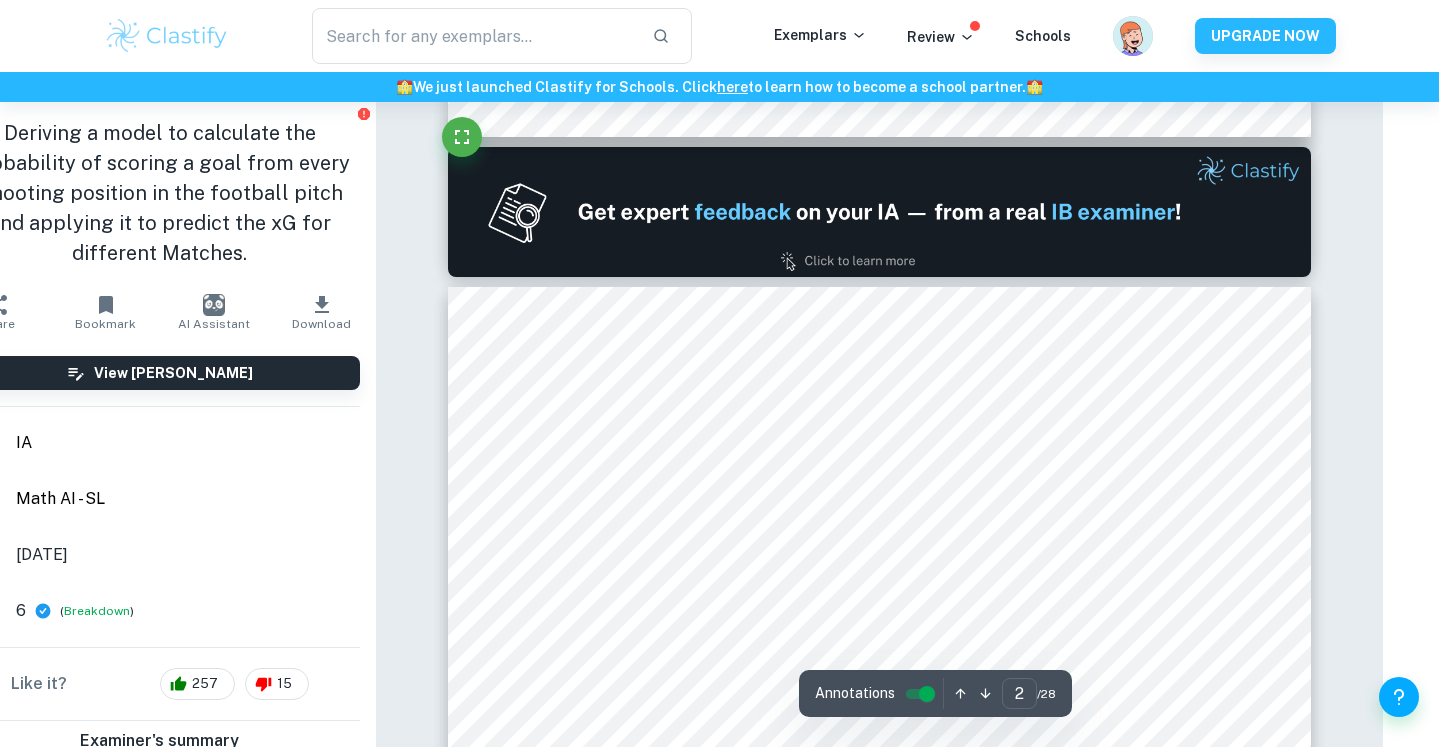 scroll, scrollTop: 1179, scrollLeft: 56, axis: both 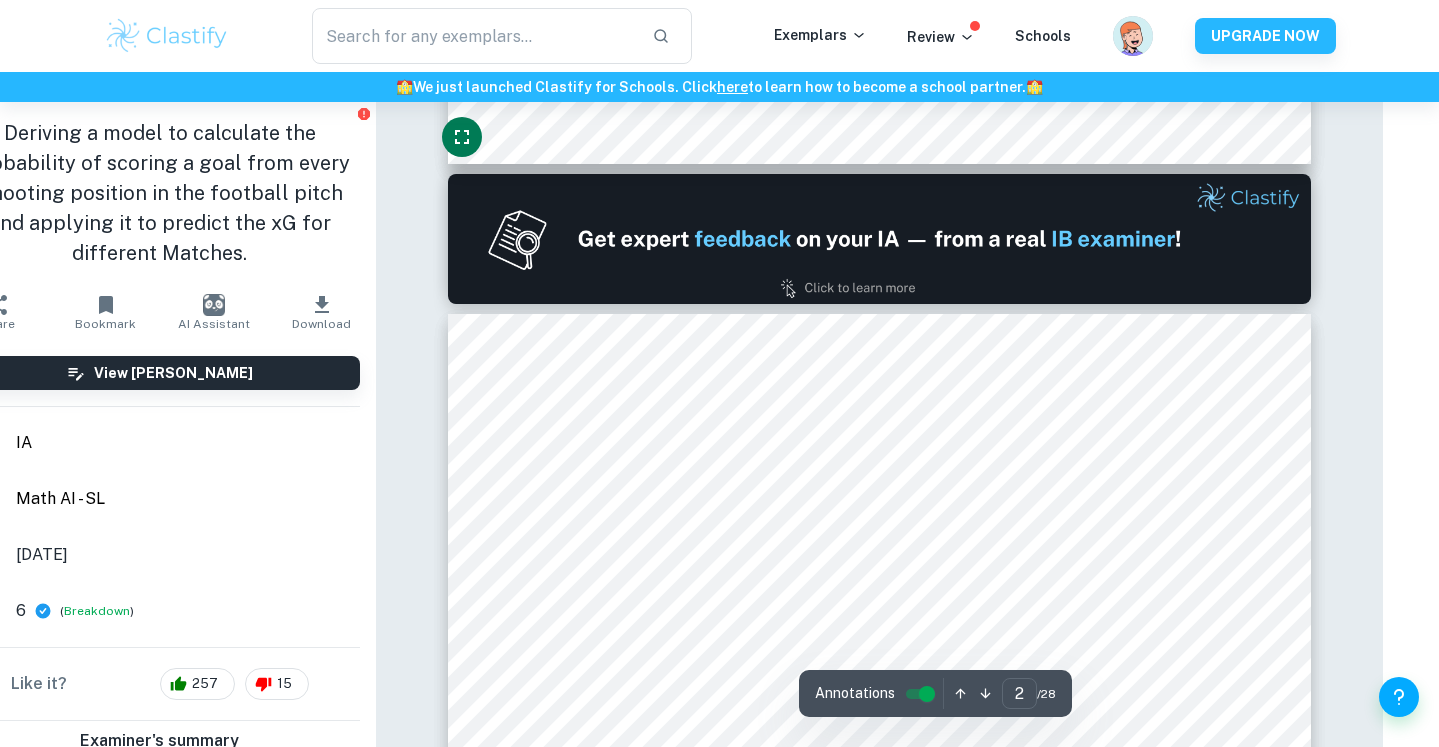 click 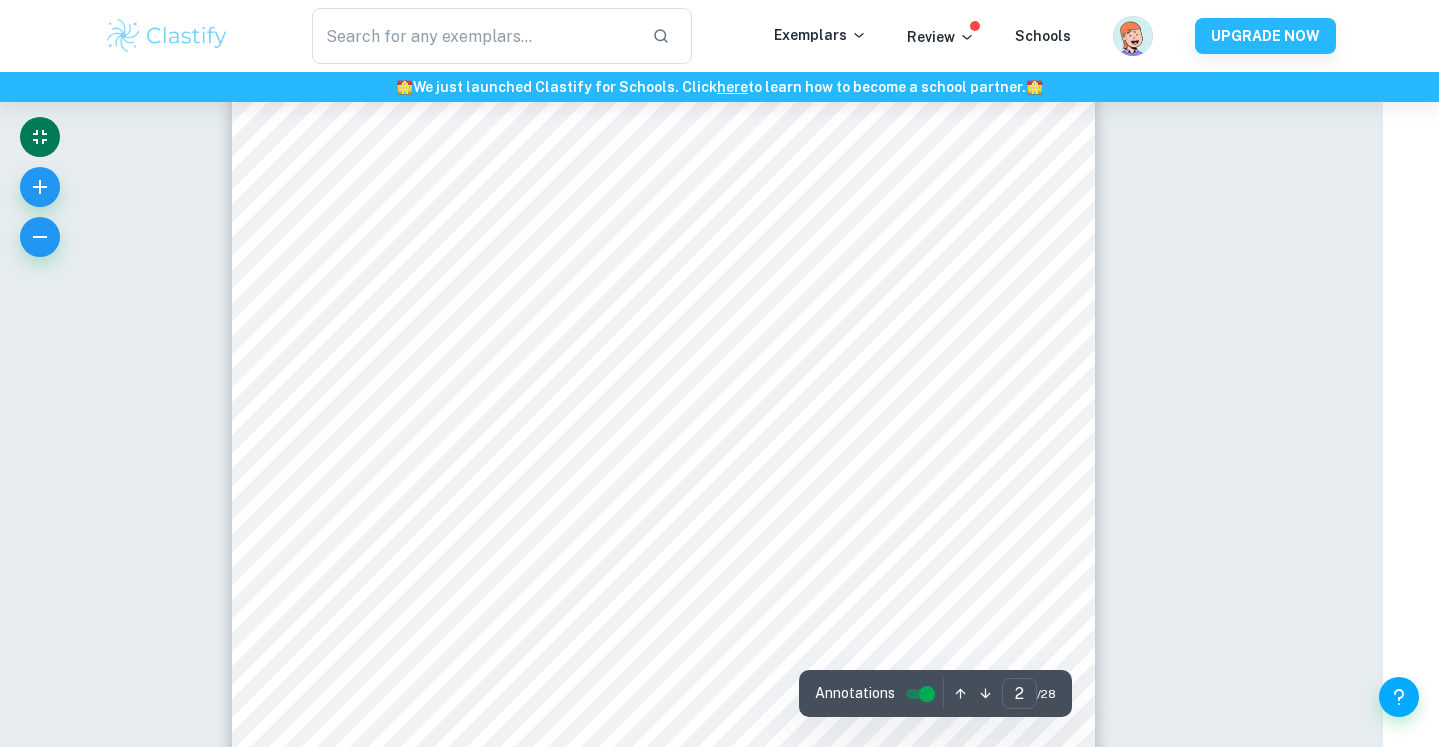 scroll, scrollTop: 1420, scrollLeft: 56, axis: both 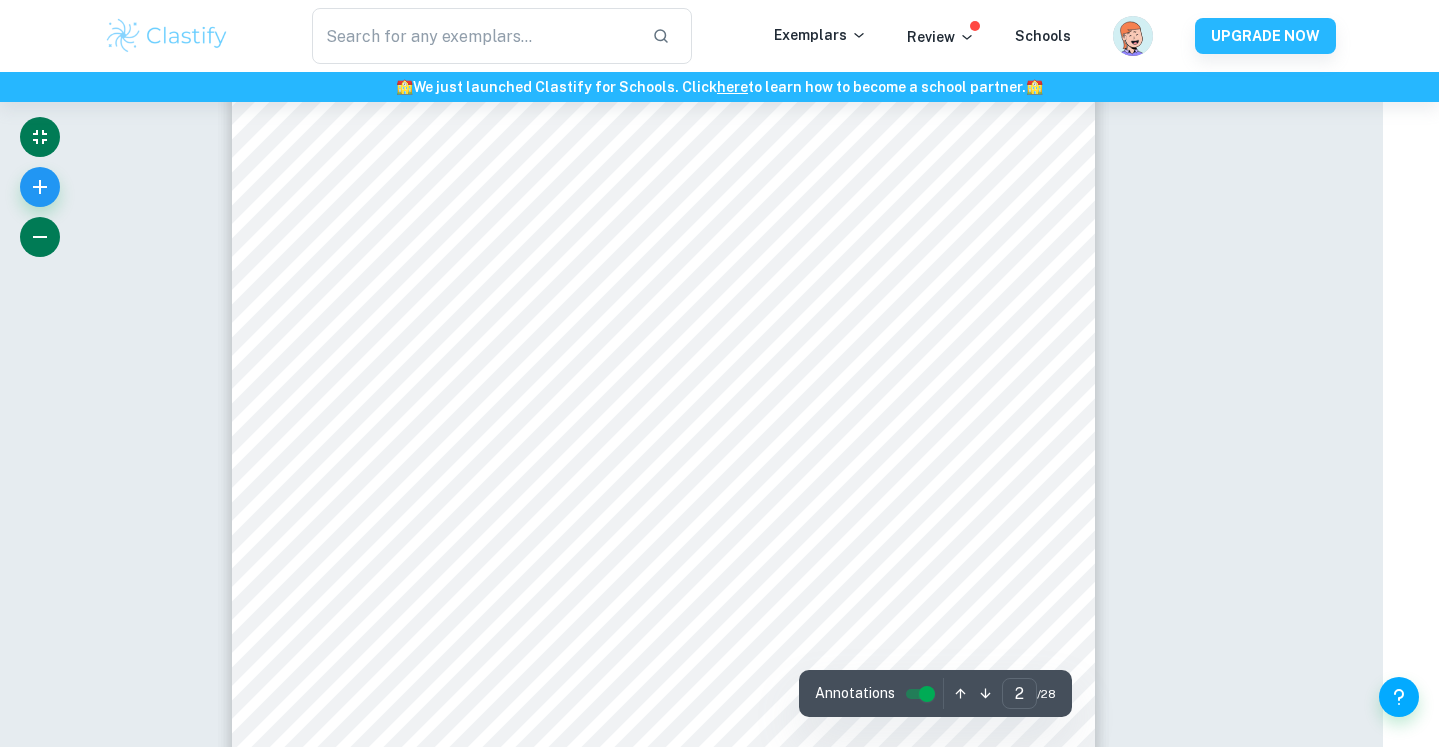 click 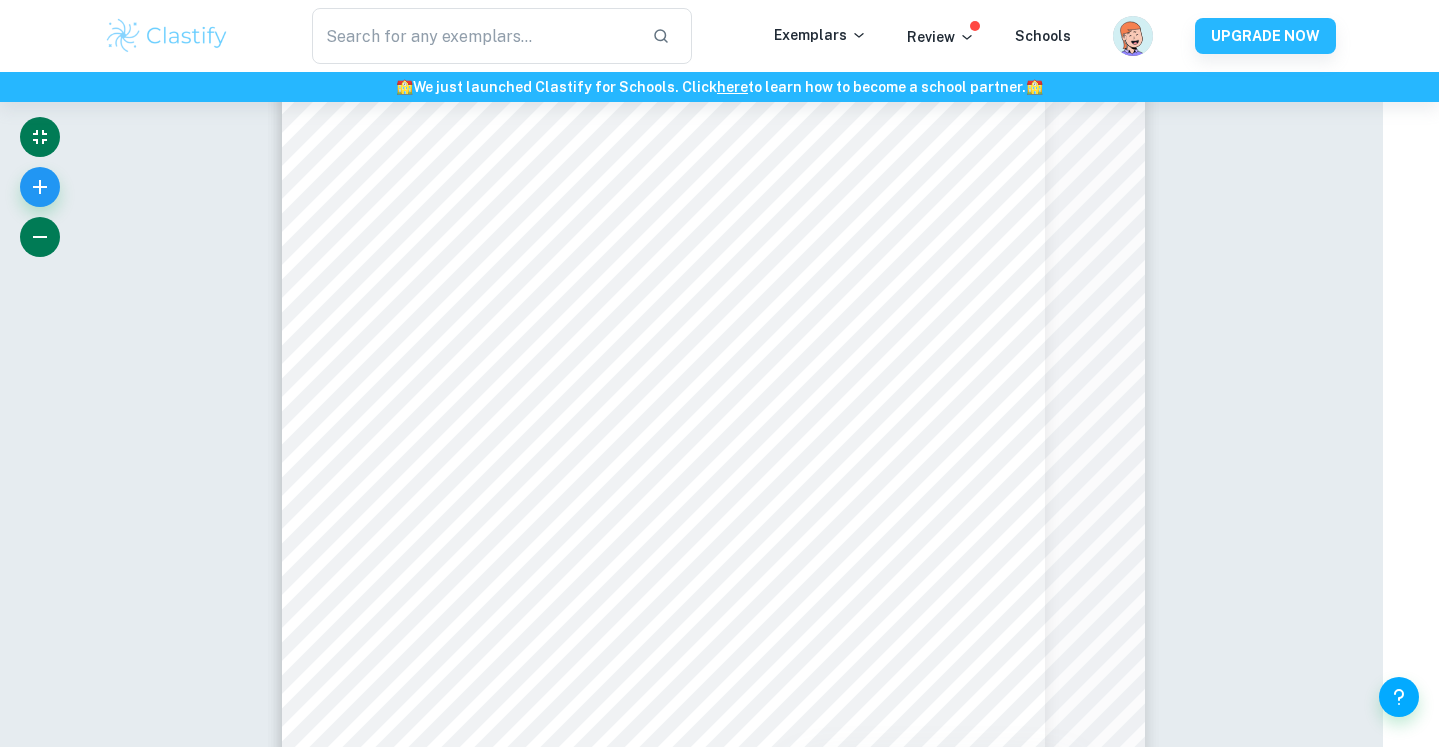 click 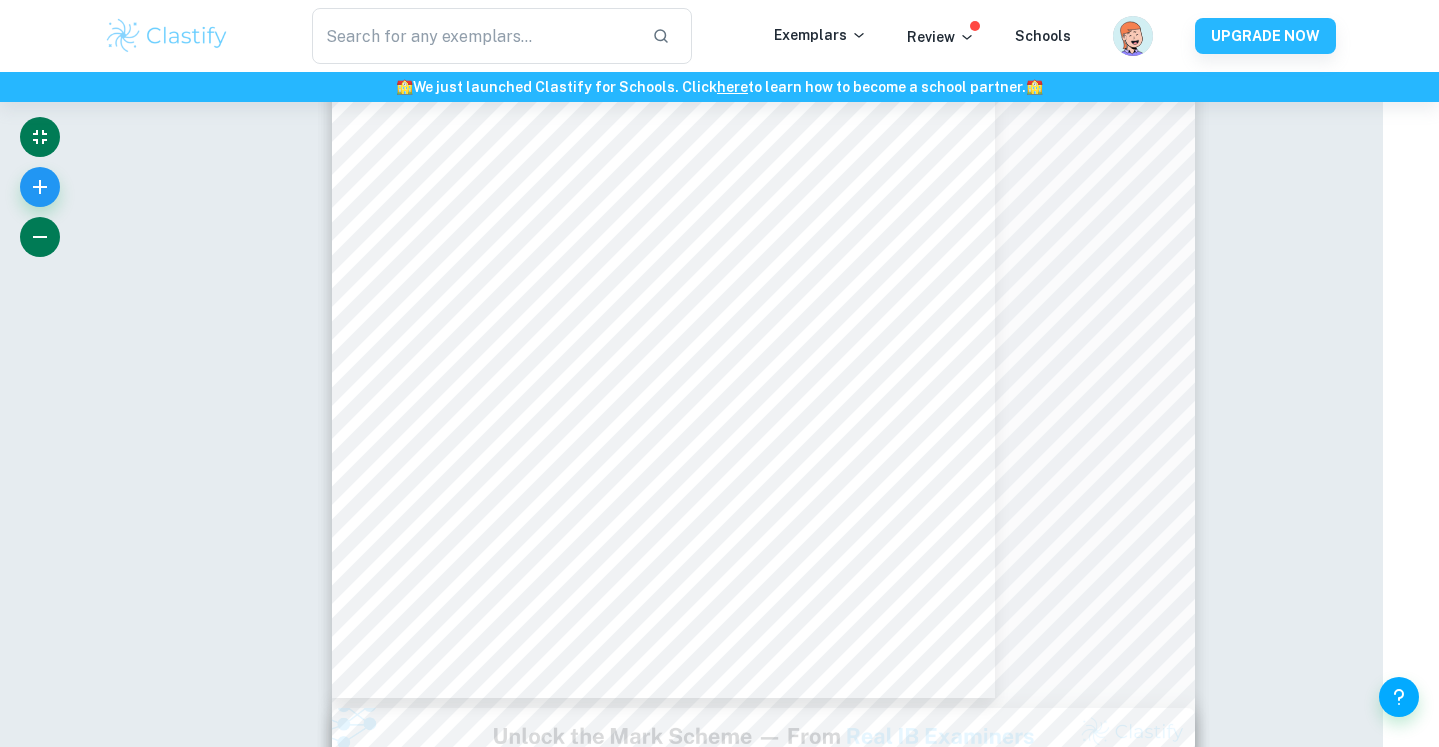 click 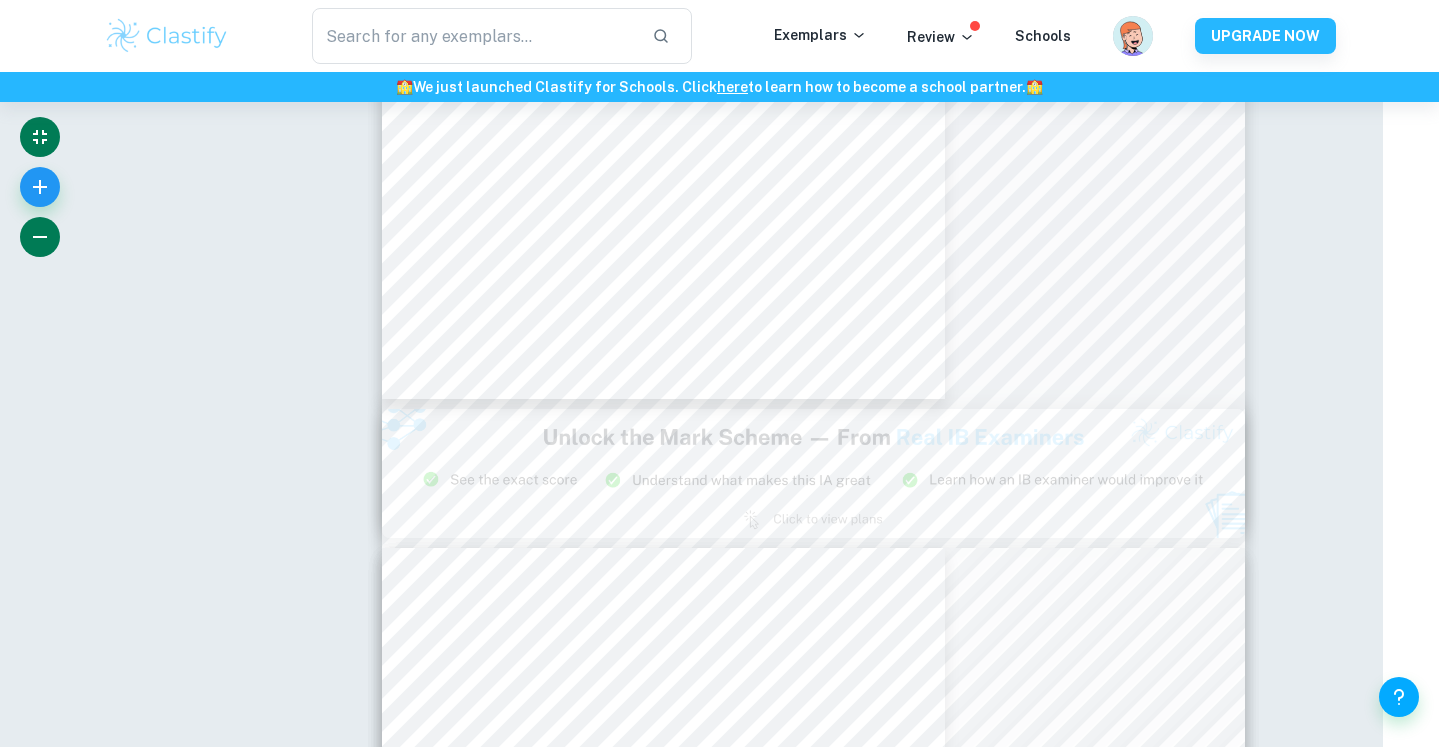 click 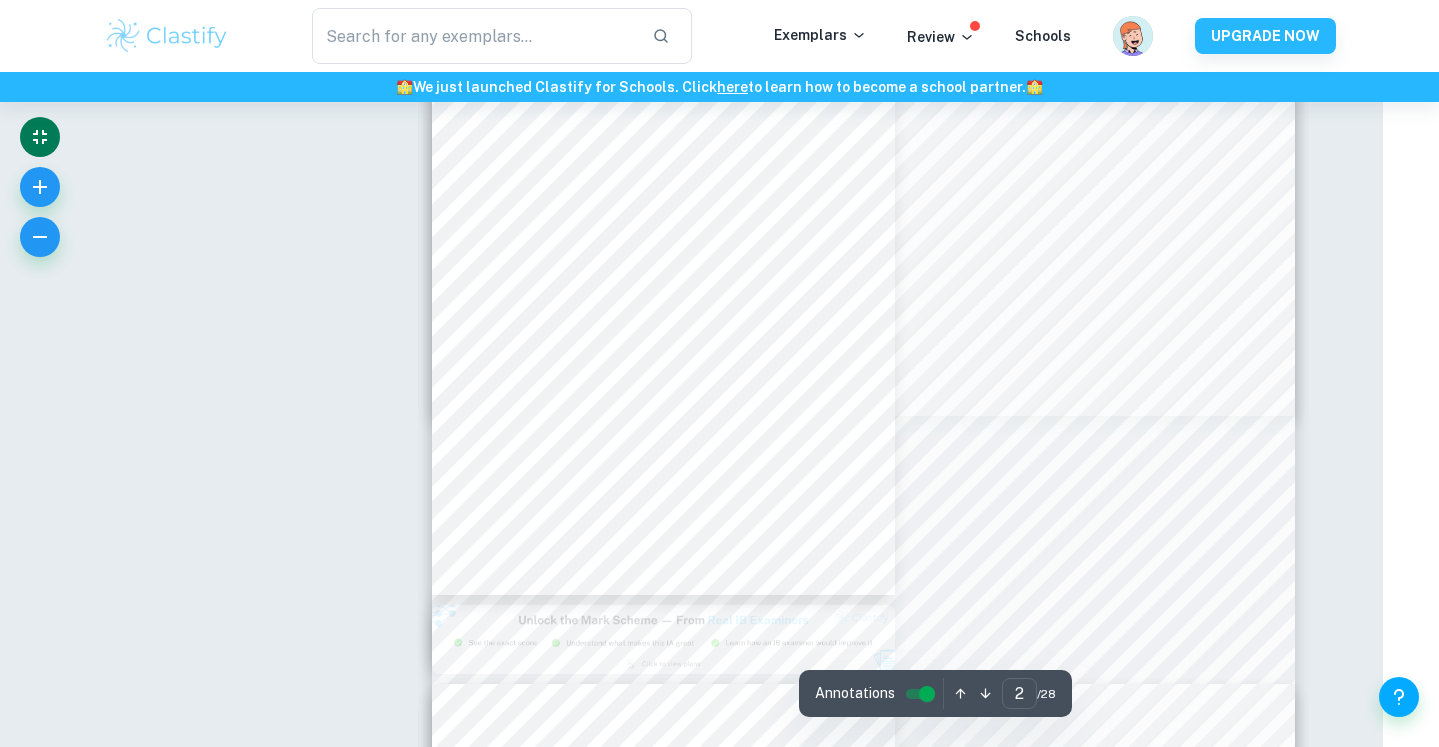 scroll, scrollTop: 925, scrollLeft: 56, axis: both 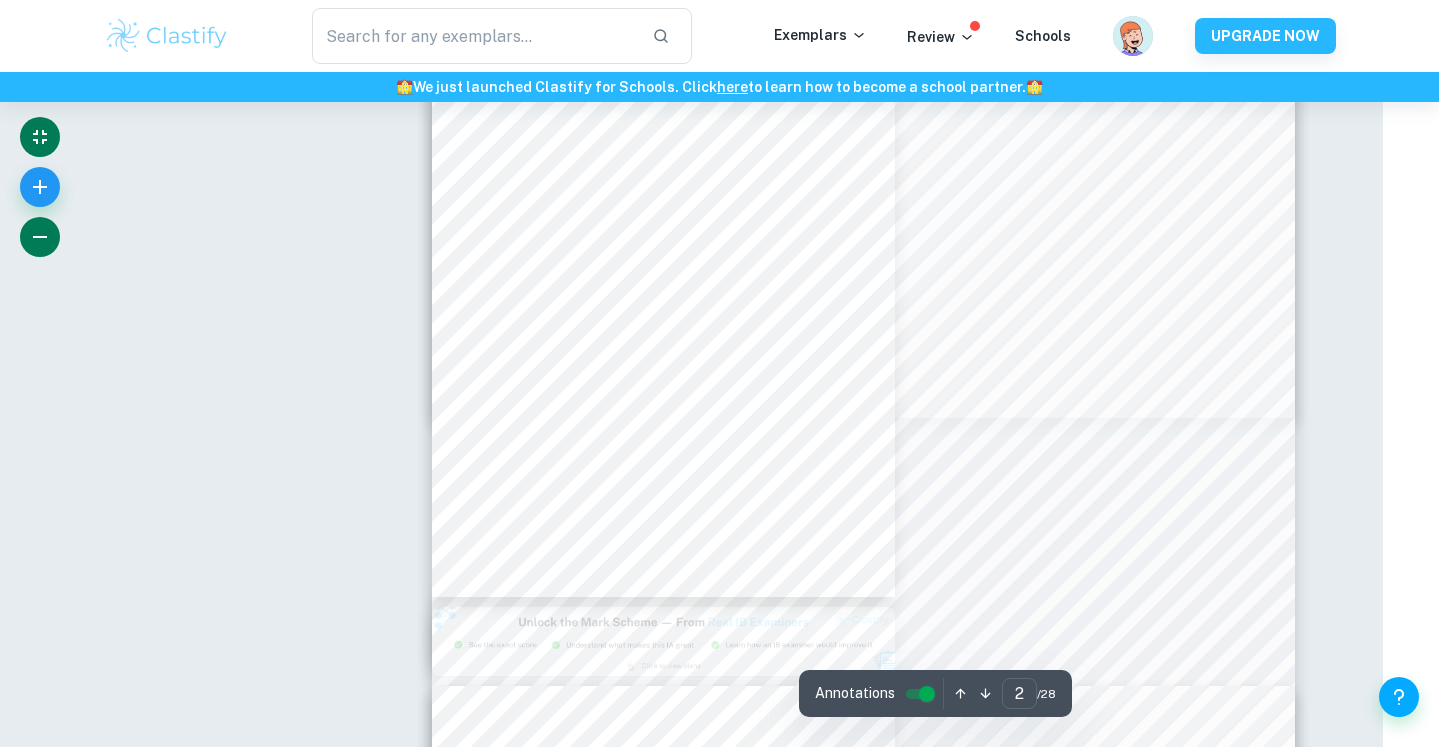 click at bounding box center [40, 237] 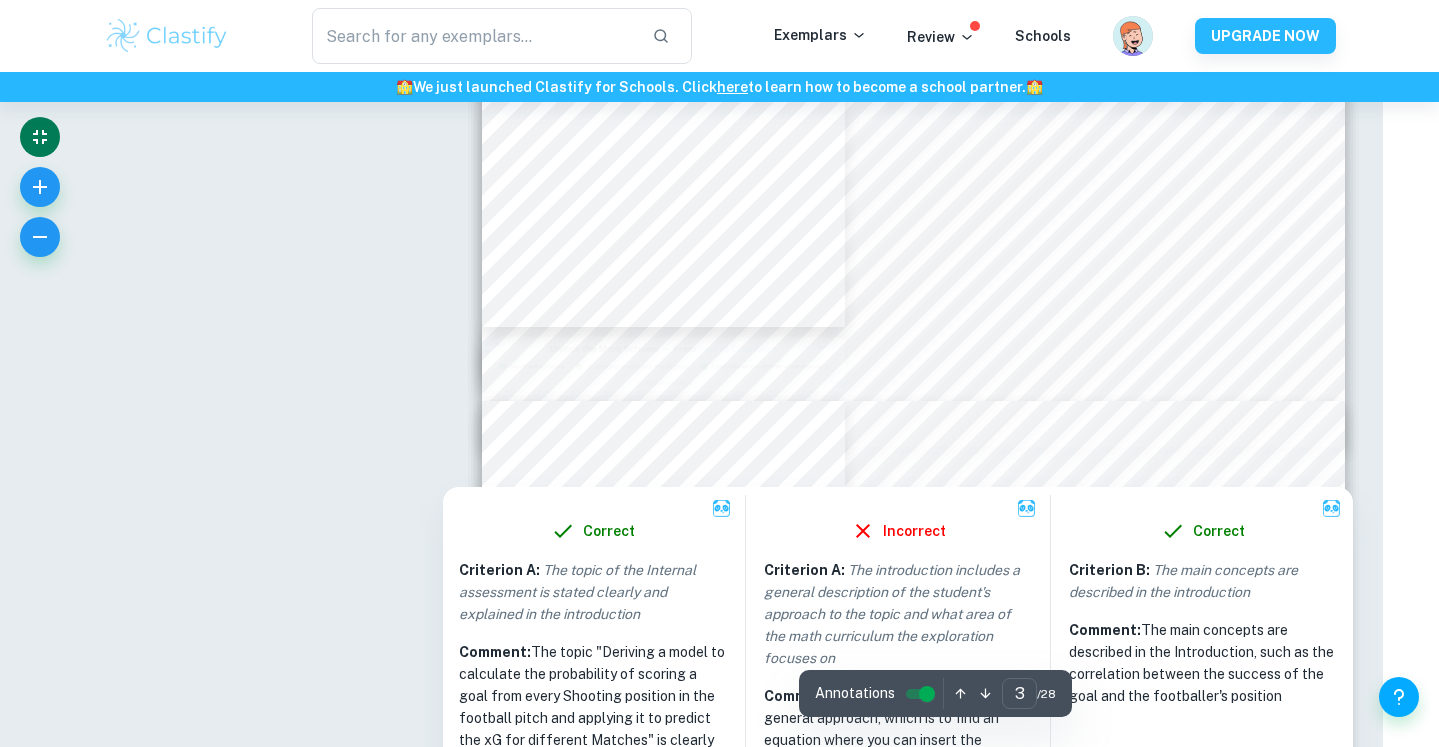 type on "2" 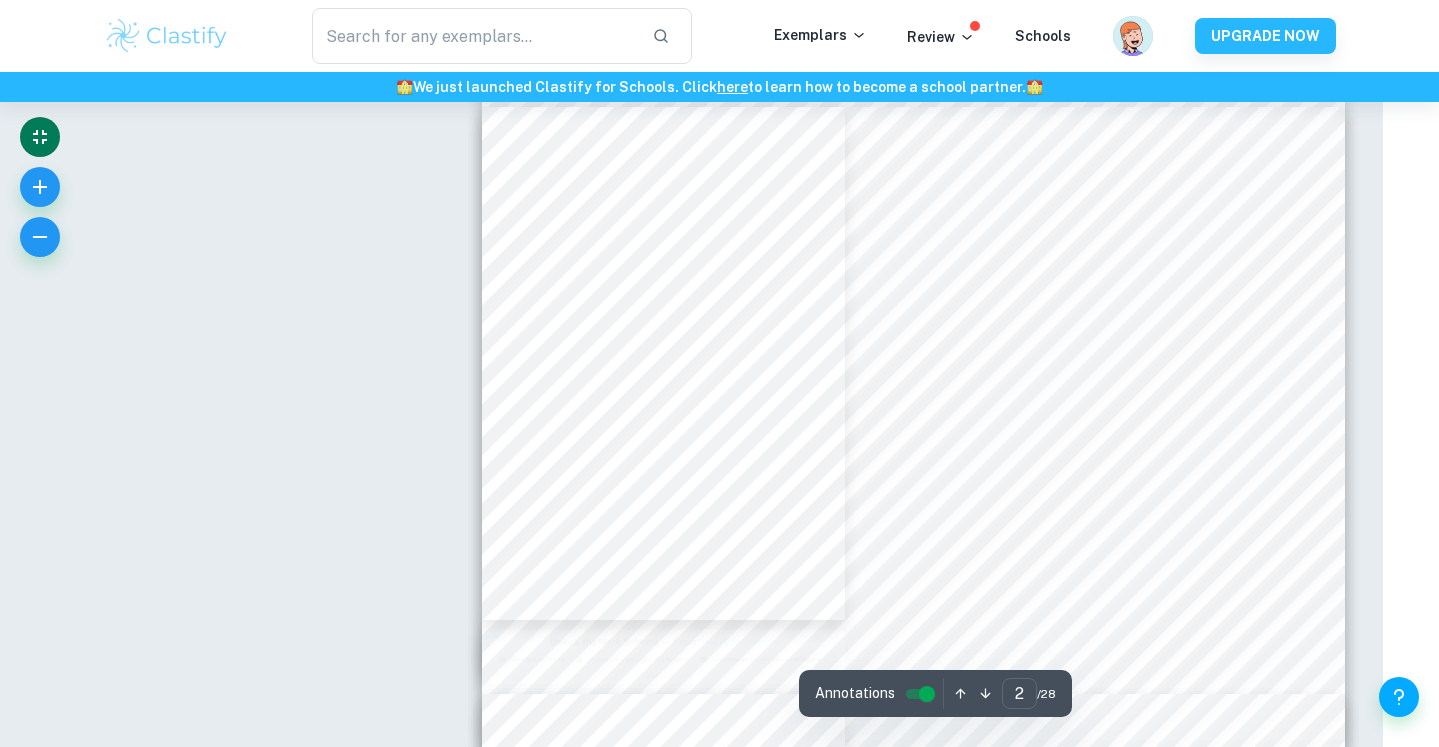 scroll, scrollTop: 602, scrollLeft: 56, axis: both 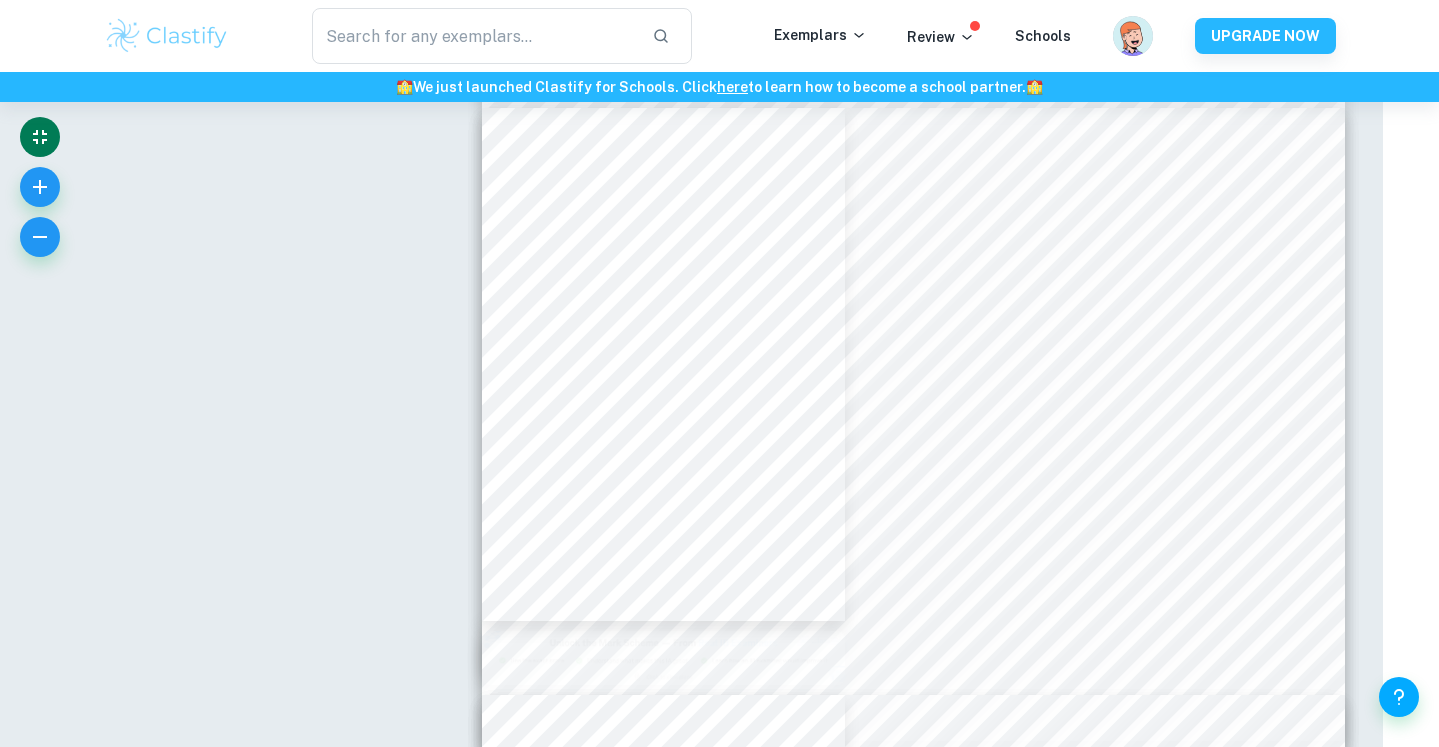 type 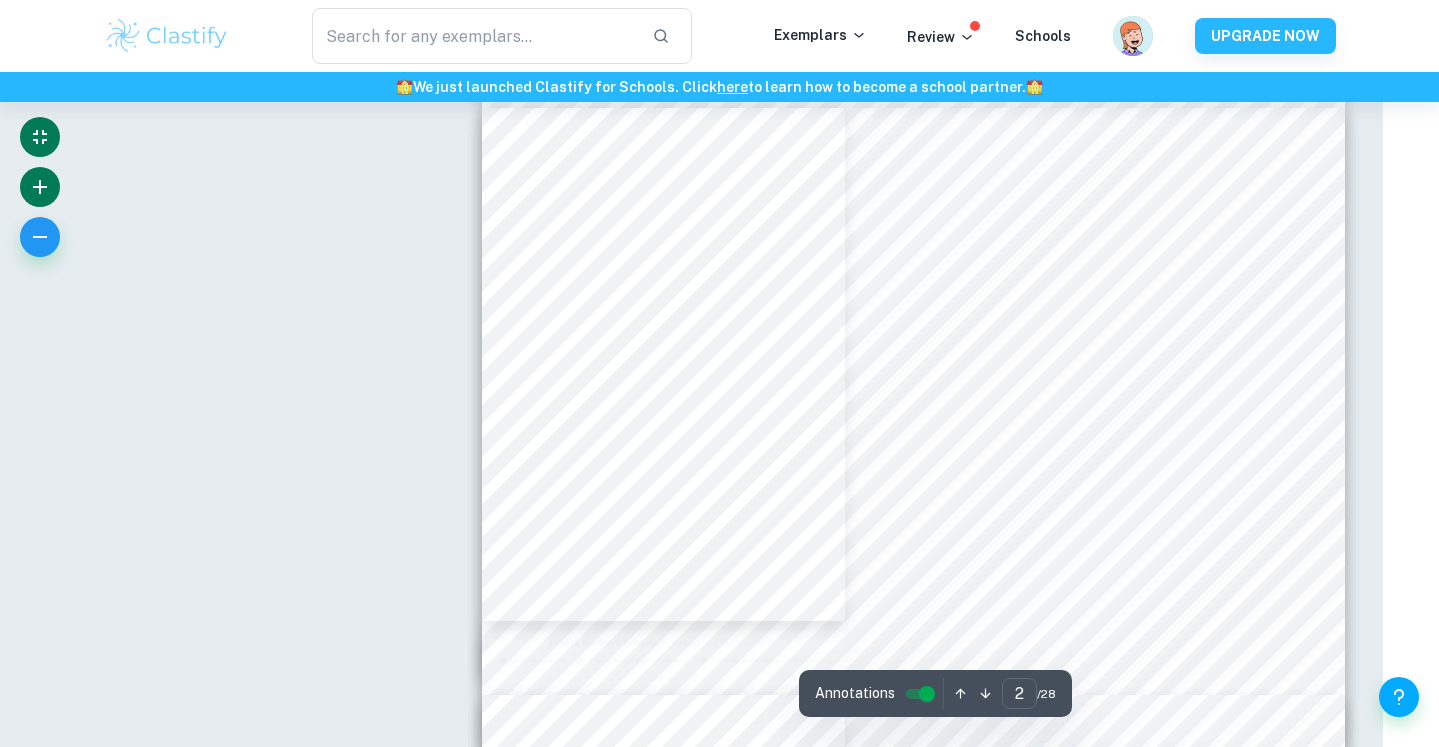 click 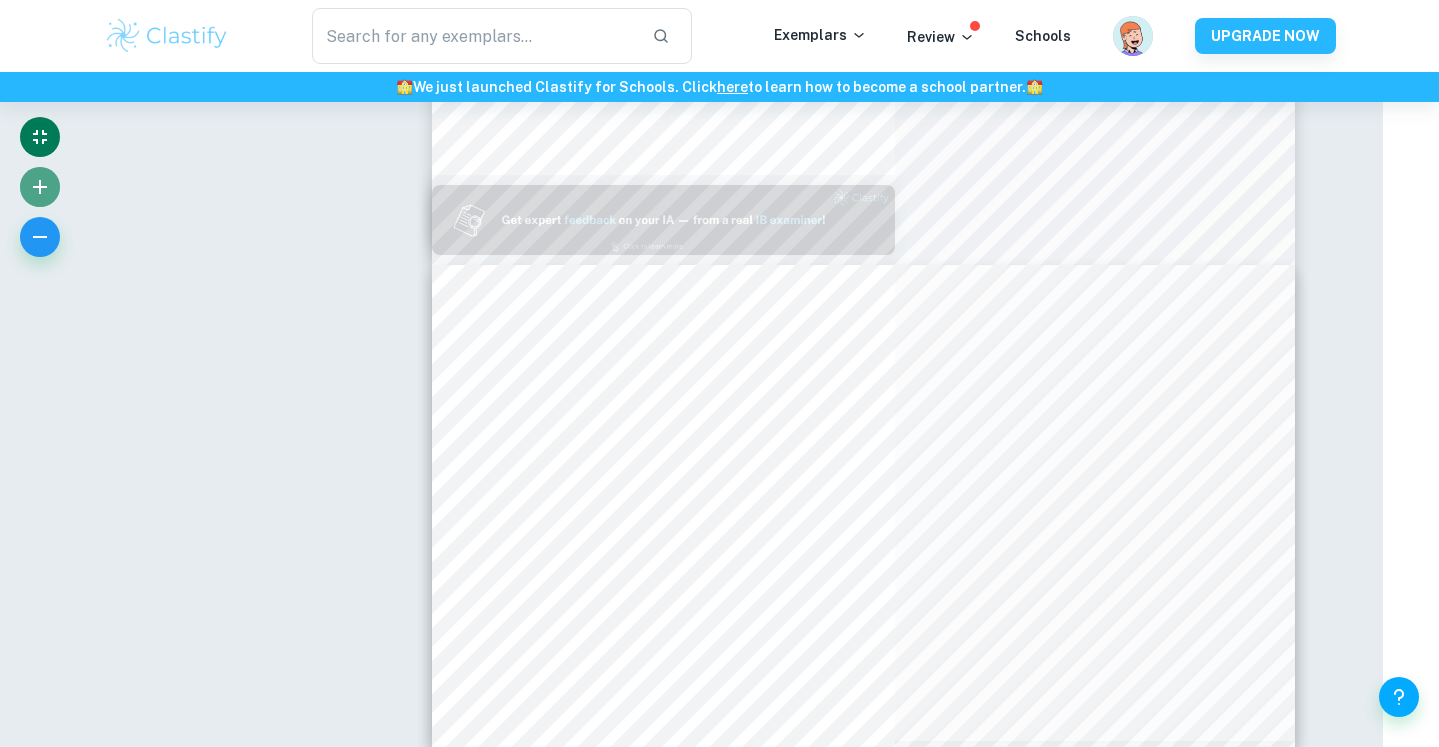click 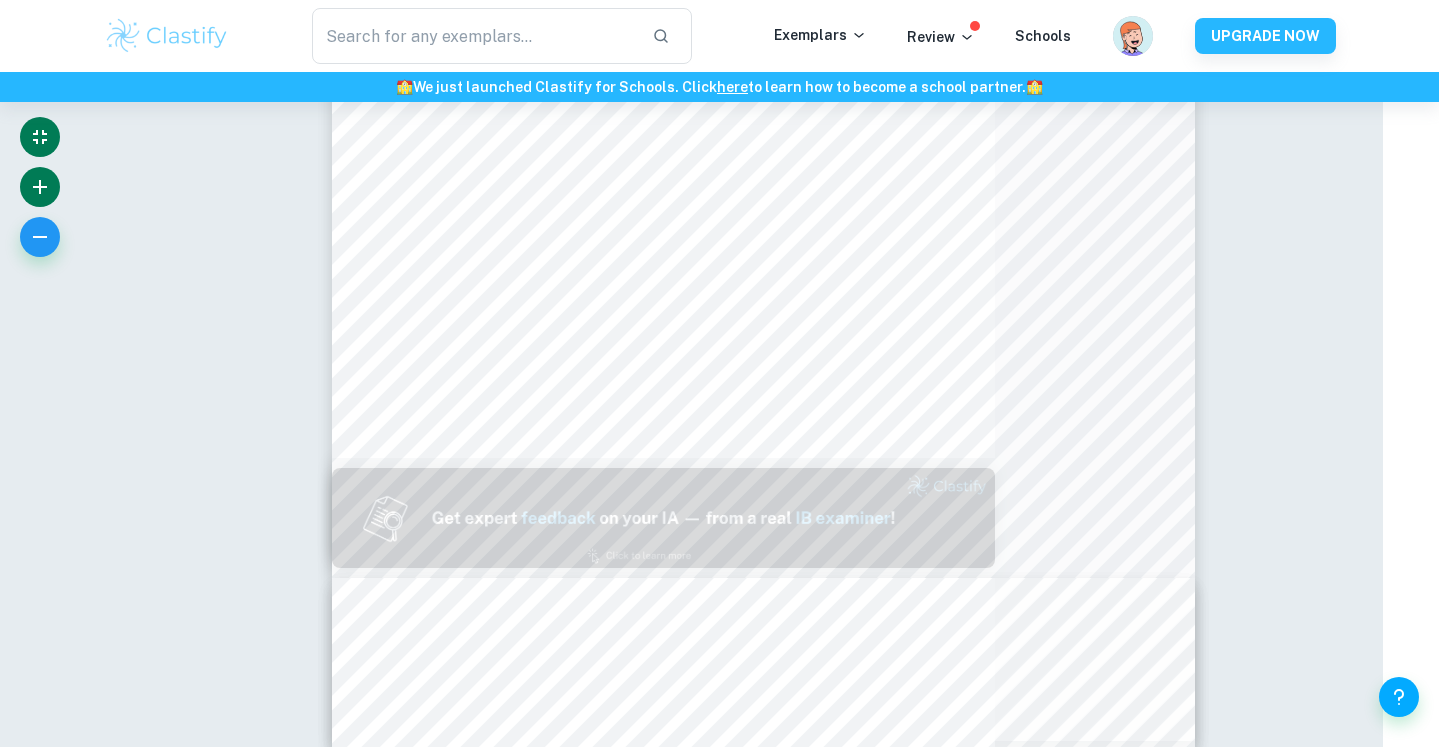 click 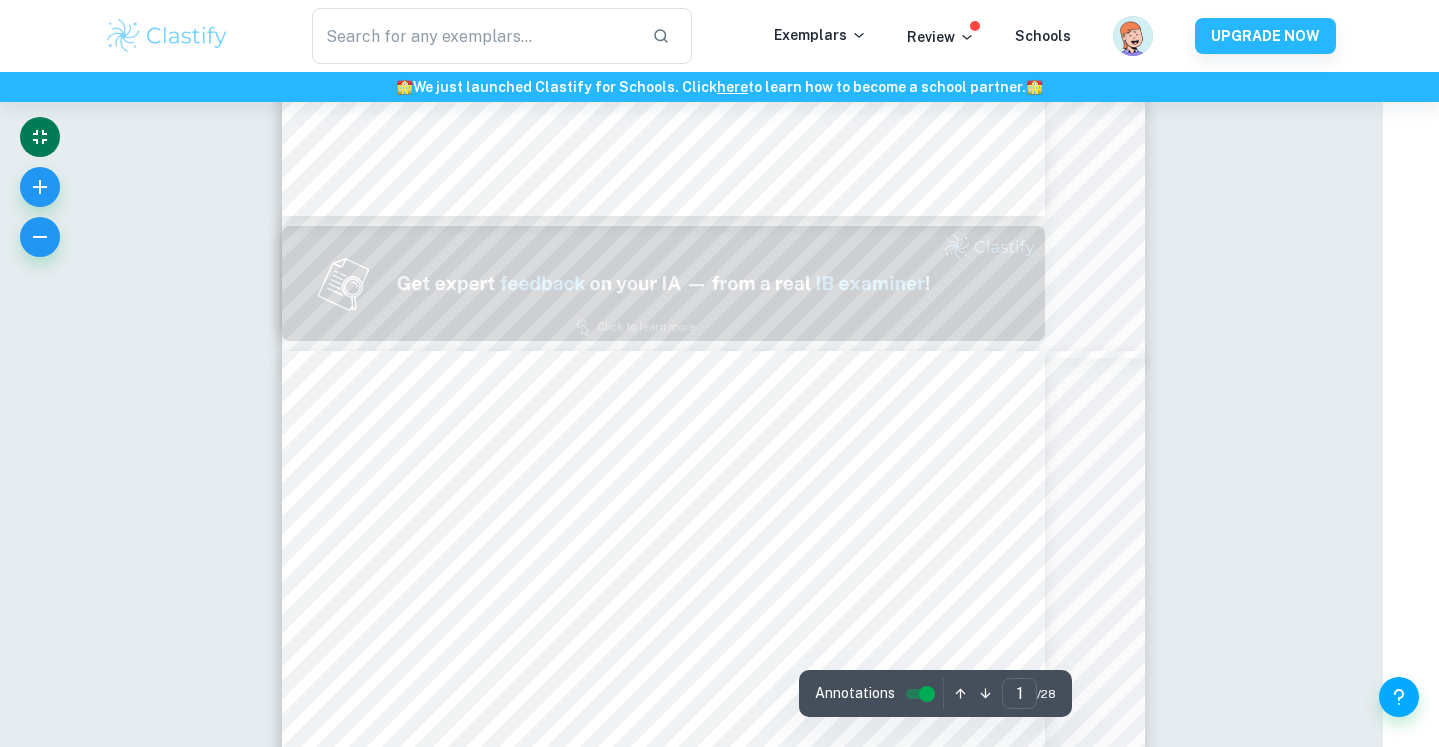 type on "2" 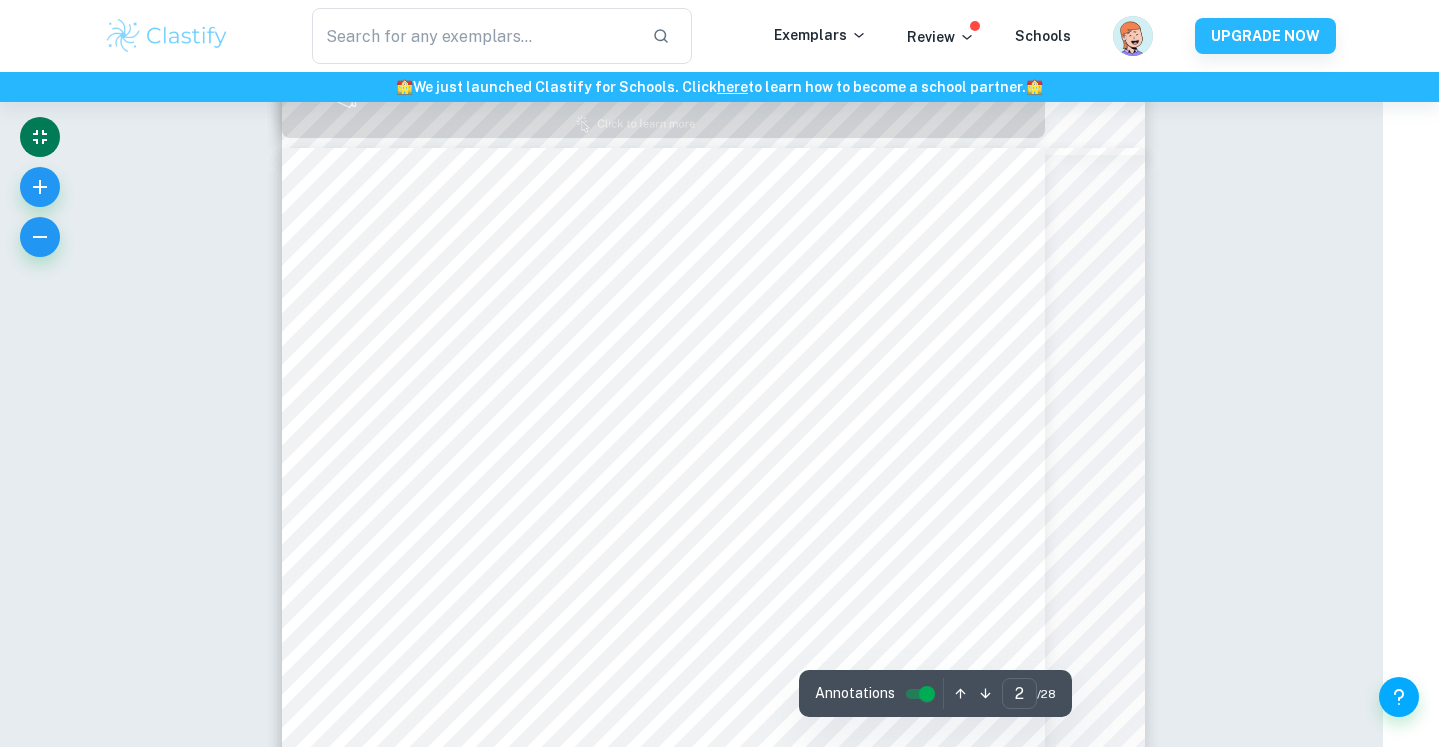 scroll, scrollTop: 1260, scrollLeft: 56, axis: both 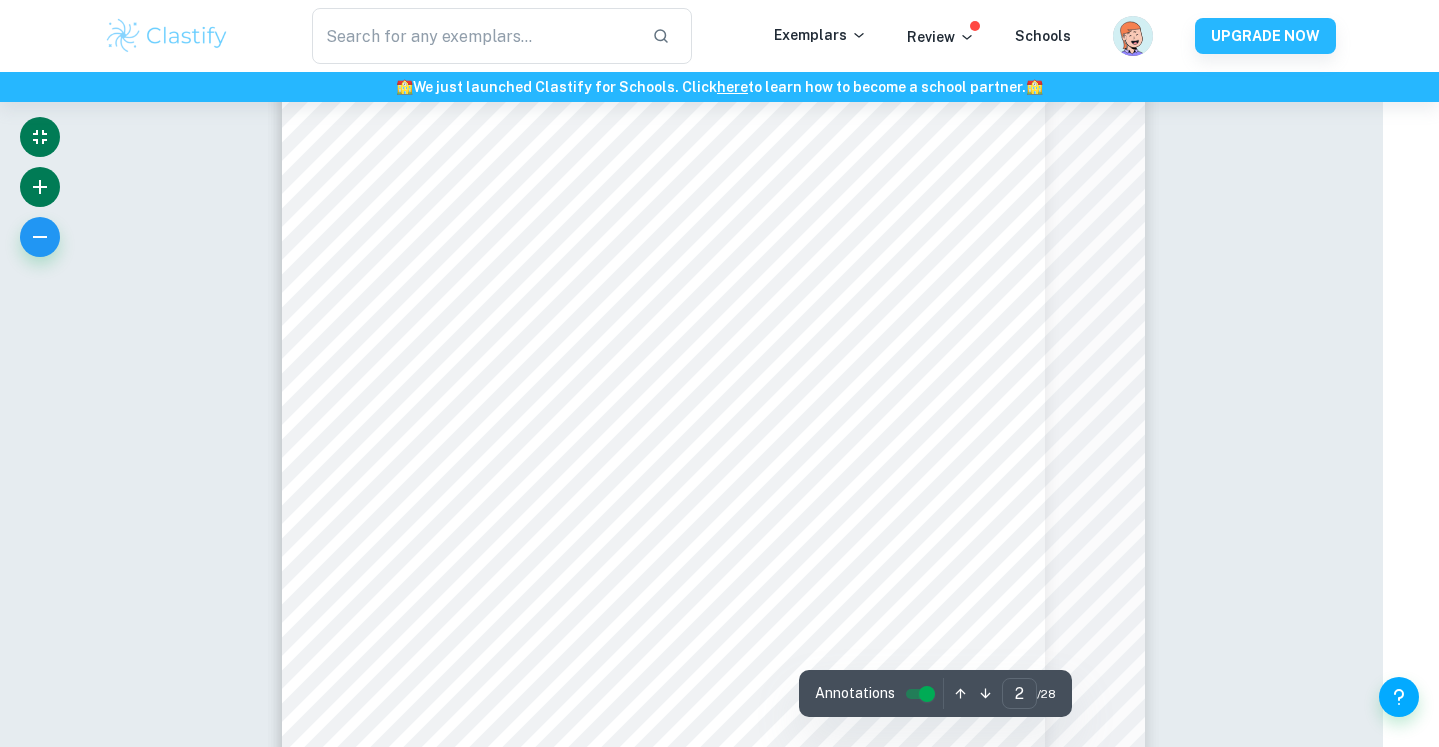 click 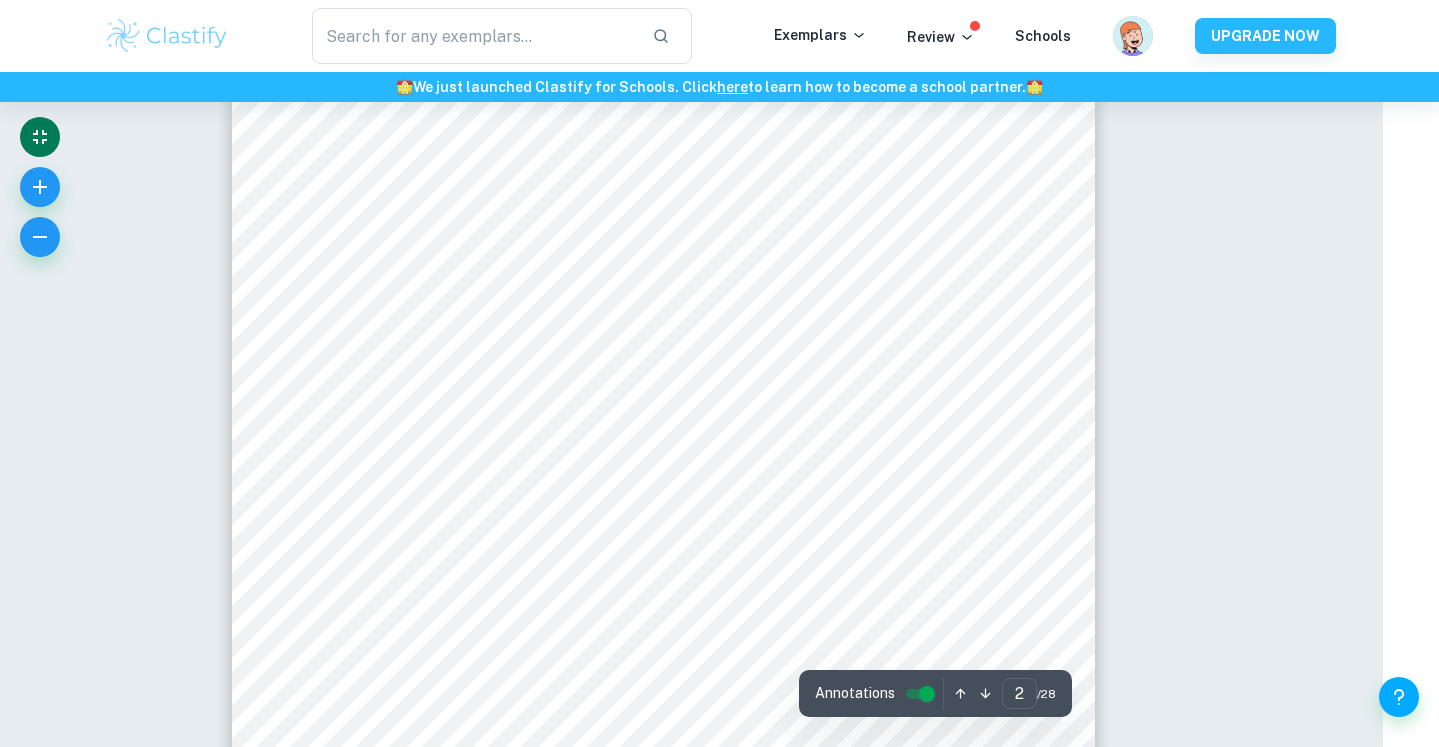 scroll, scrollTop: 1682, scrollLeft: 56, axis: both 